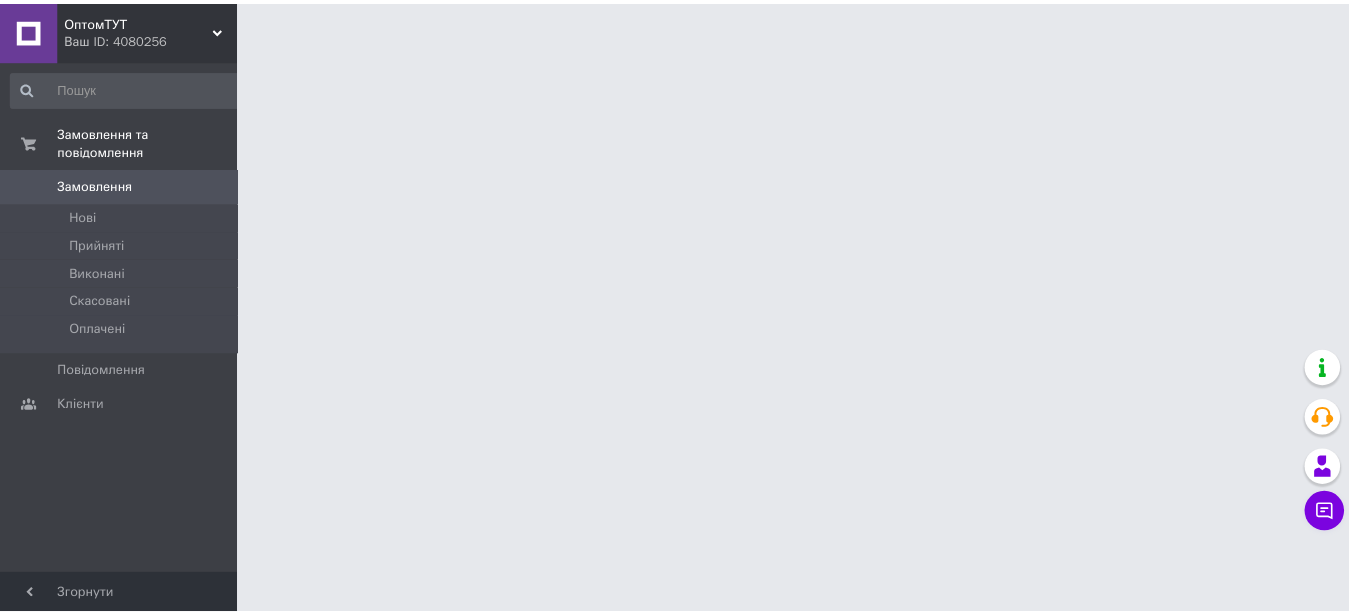 scroll, scrollTop: 0, scrollLeft: 0, axis: both 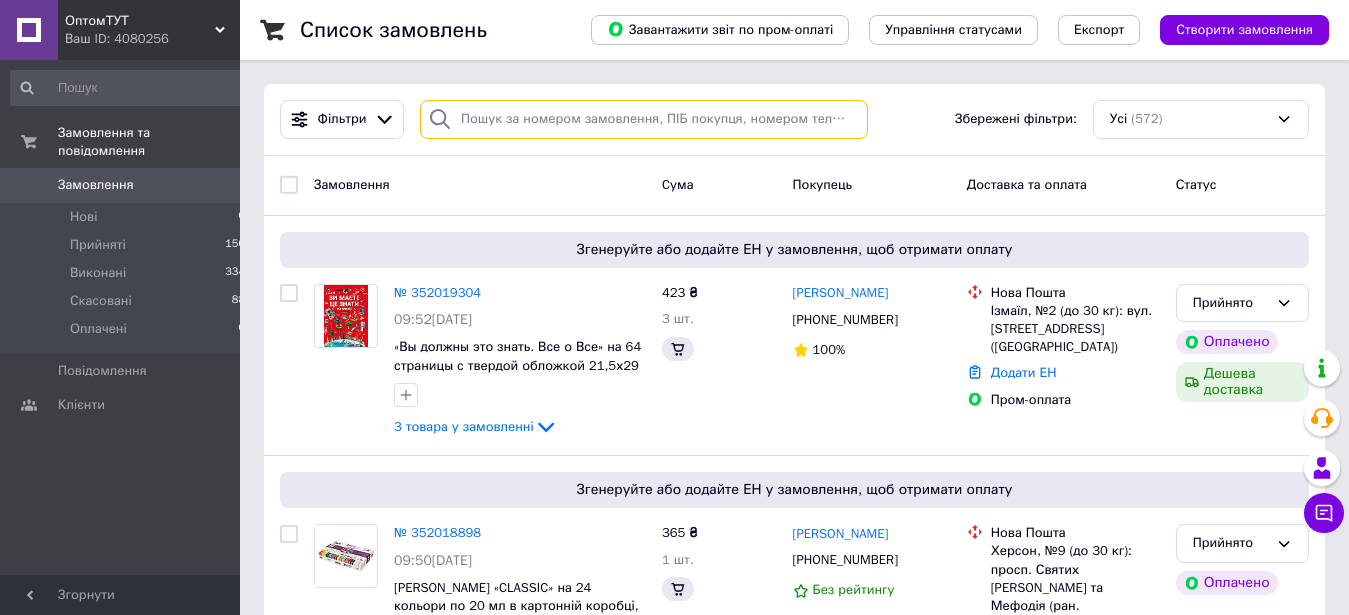click at bounding box center (644, 119) 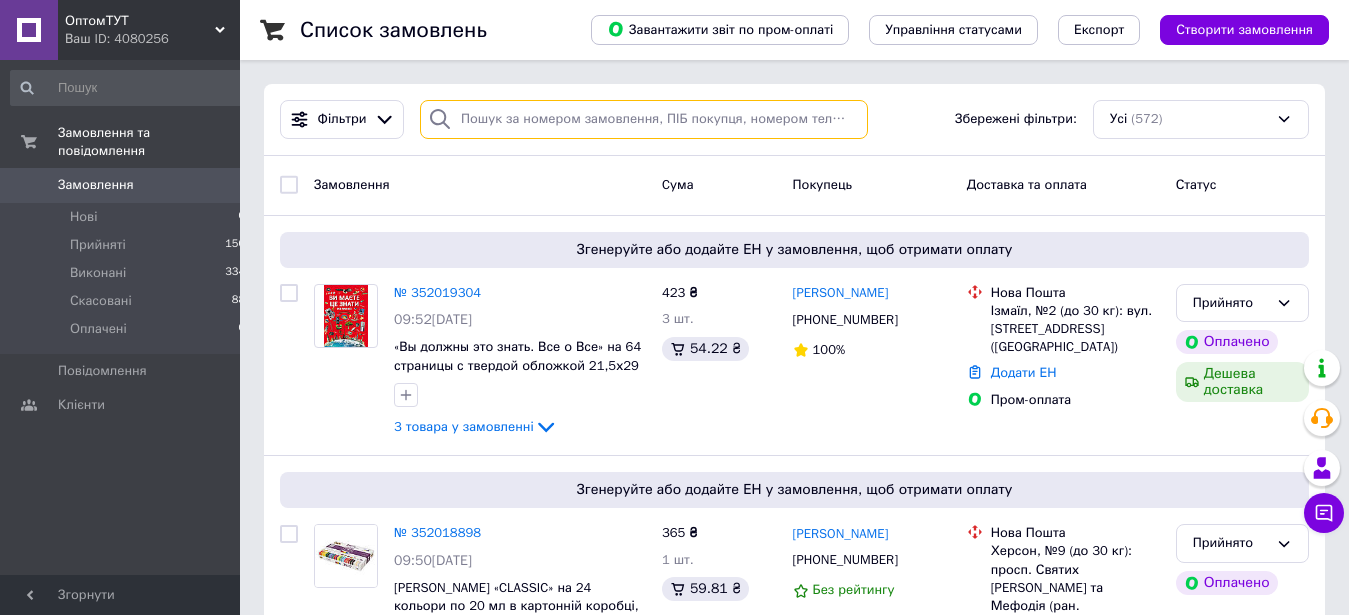 paste on "351920441" 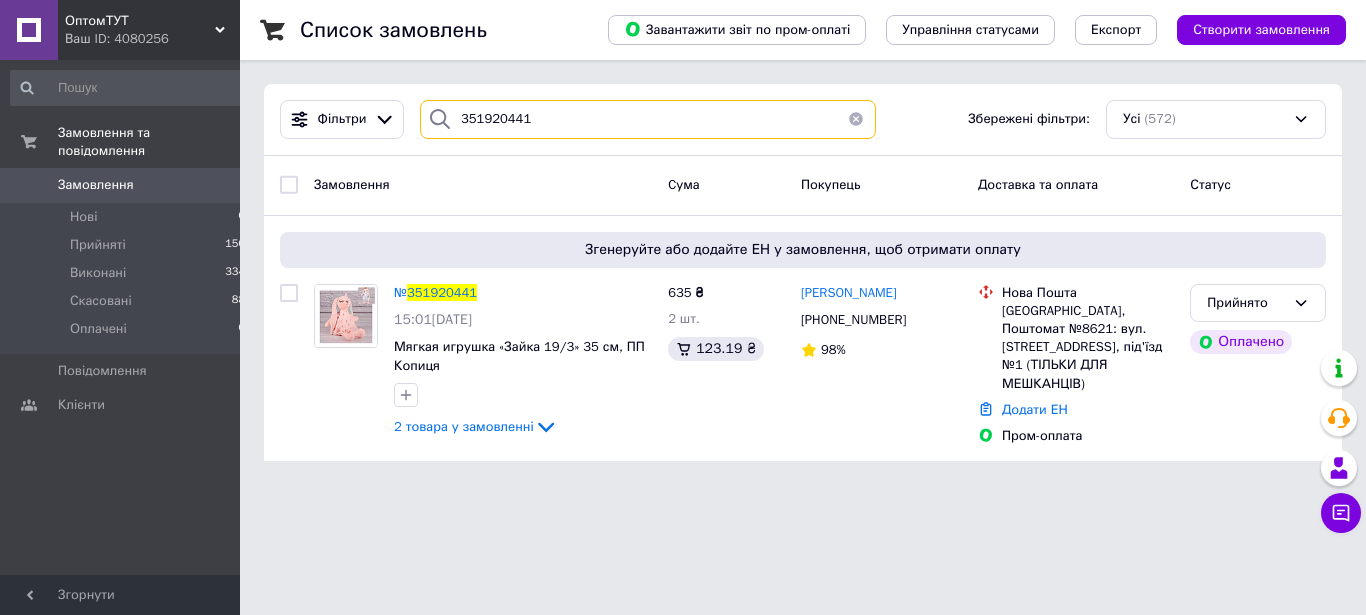 type on "351920441" 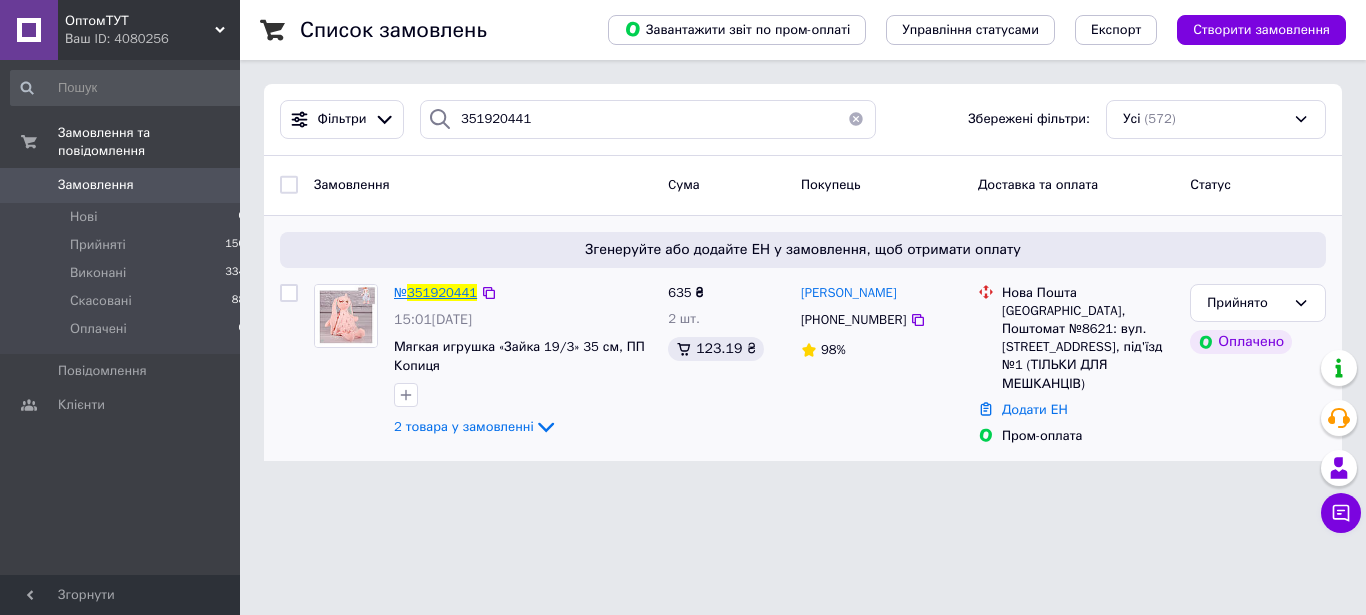 click on "351920441" at bounding box center [442, 292] 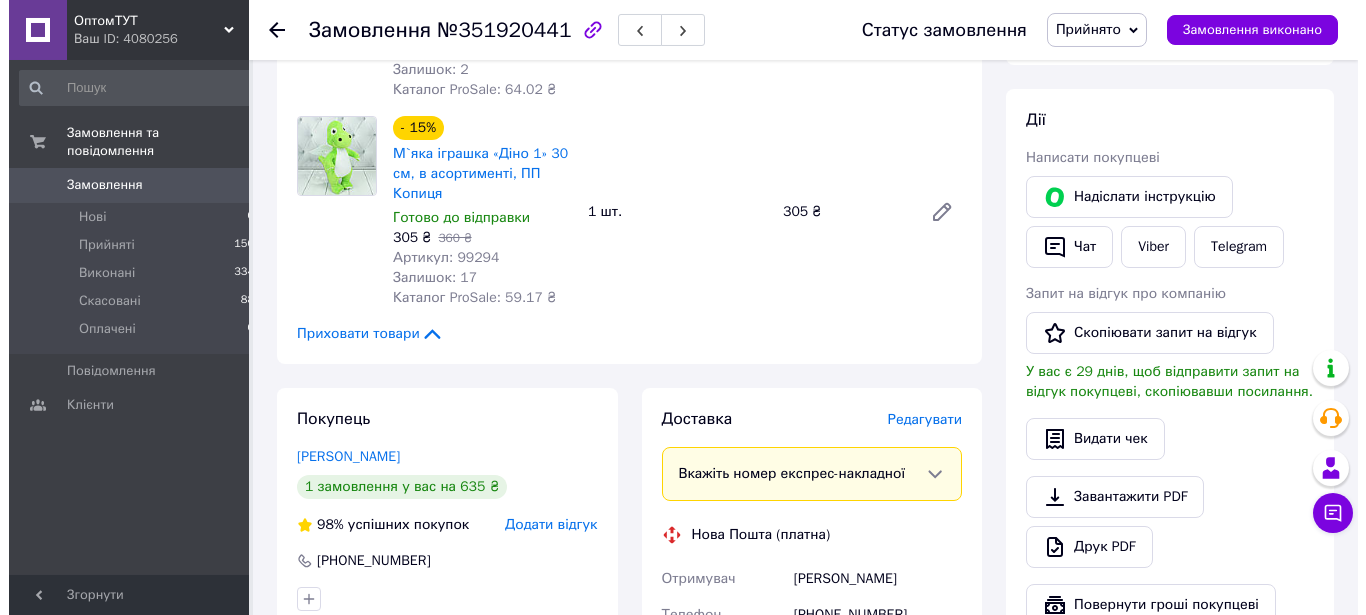 scroll, scrollTop: 306, scrollLeft: 0, axis: vertical 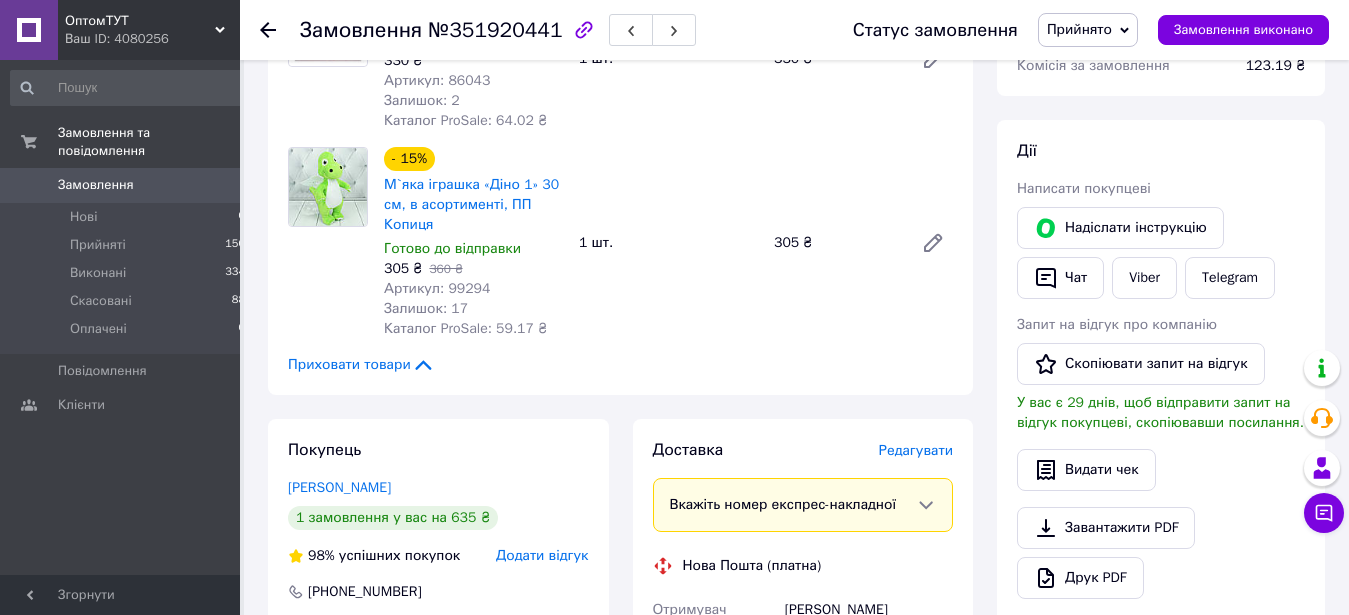 click on "Редагувати" at bounding box center [916, 450] 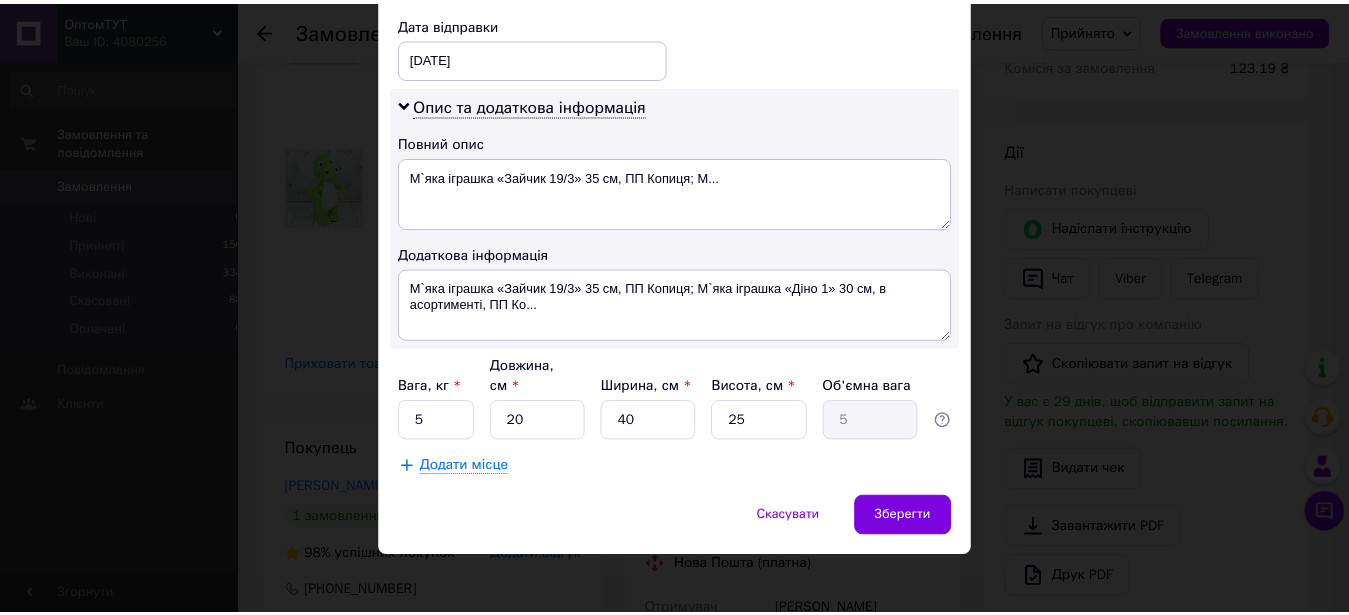 scroll, scrollTop: 971, scrollLeft: 0, axis: vertical 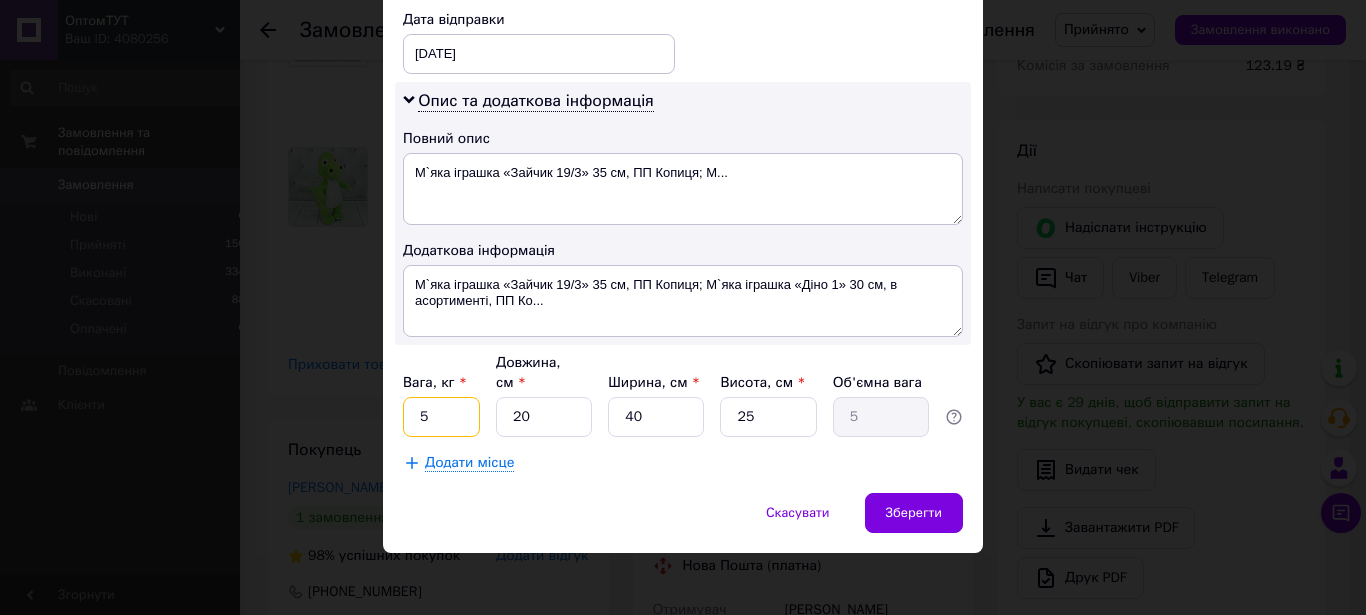 drag, startPoint x: 437, startPoint y: 414, endPoint x: 299, endPoint y: 407, distance: 138.17743 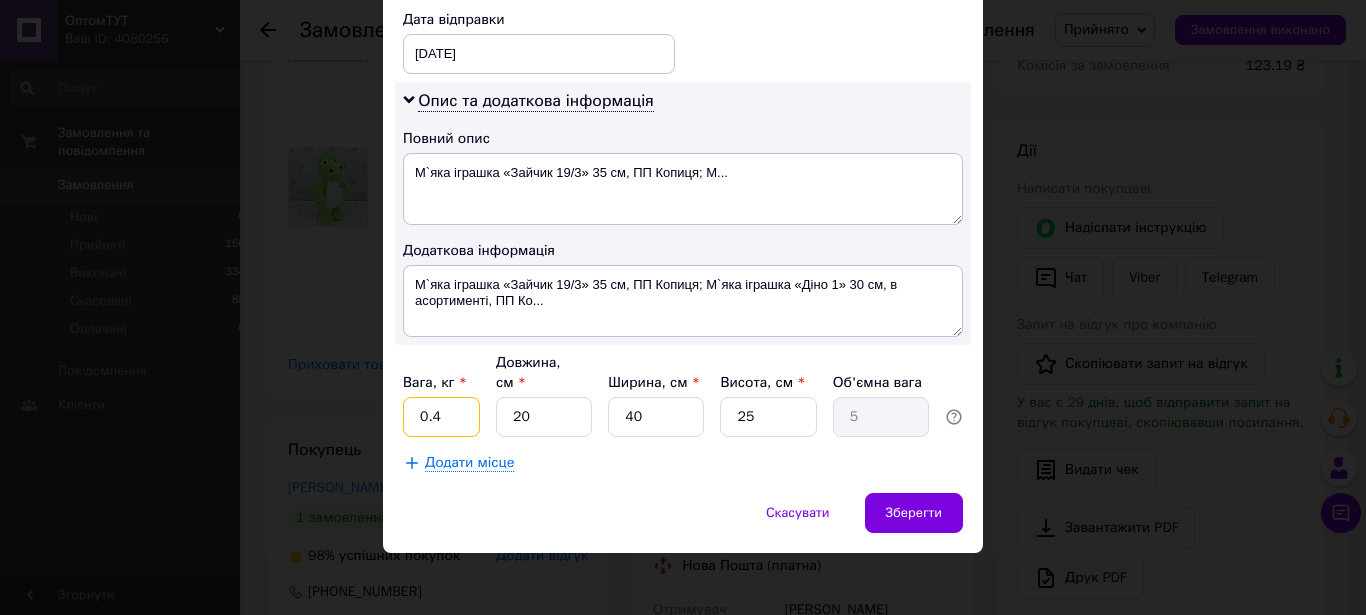 type on "0.4" 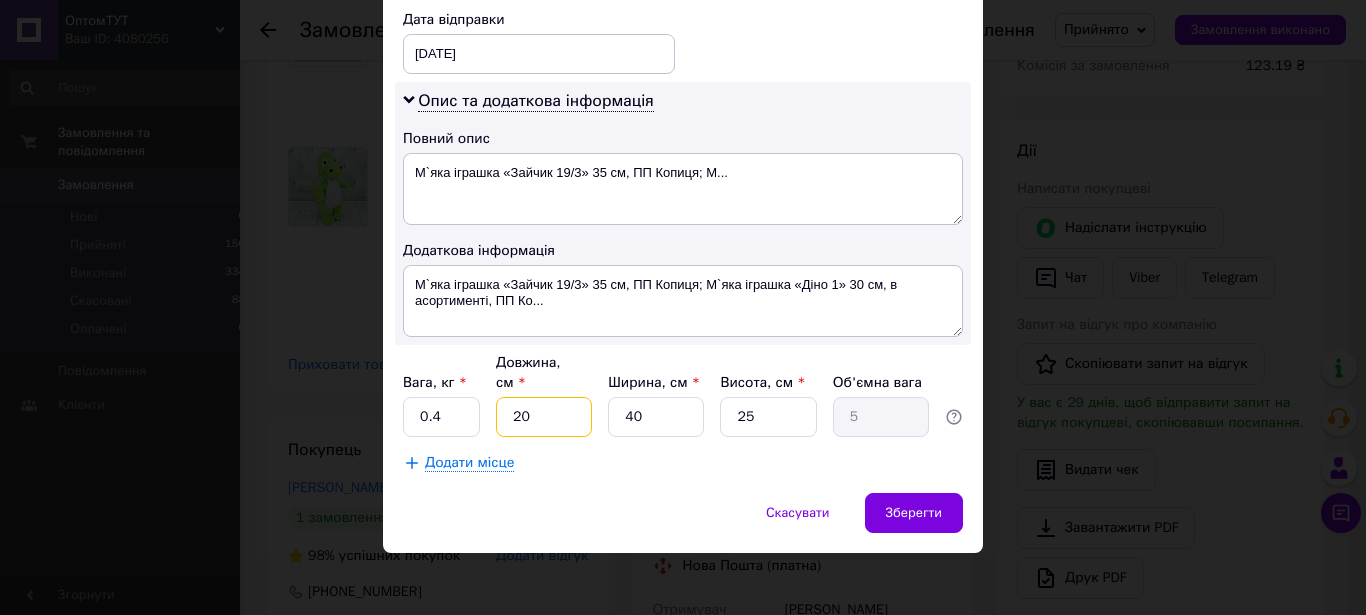 drag, startPoint x: 551, startPoint y: 417, endPoint x: 393, endPoint y: 415, distance: 158.01266 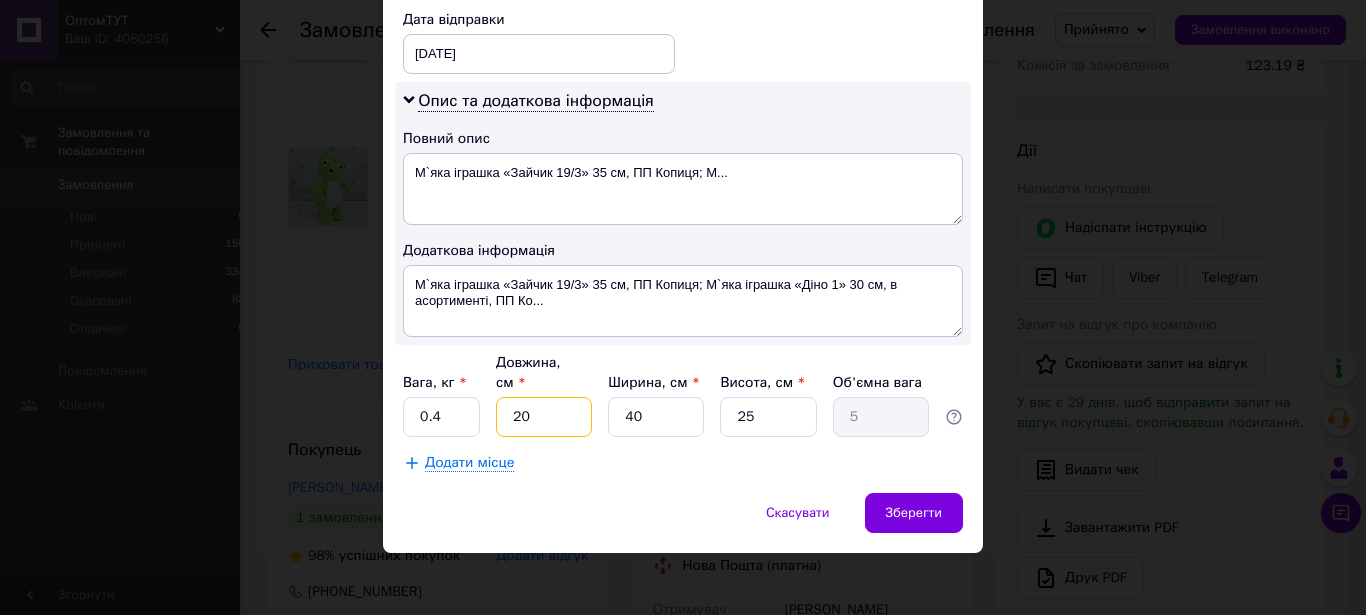 click on "20" at bounding box center (544, 417) 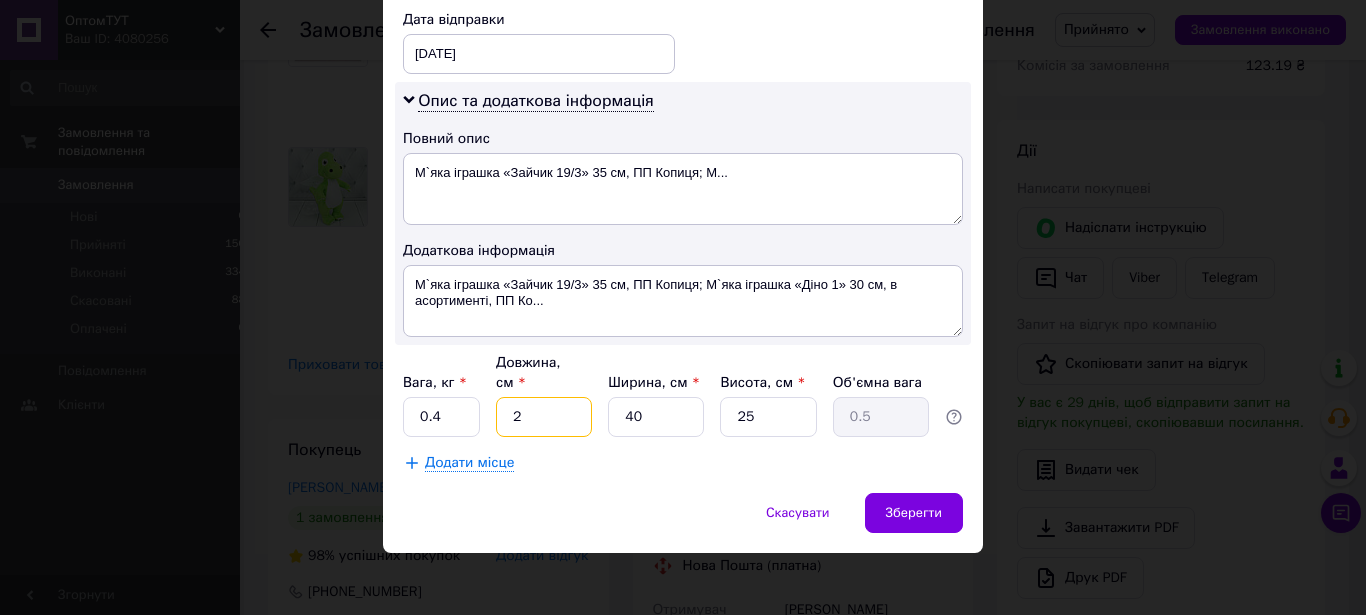 type on "21" 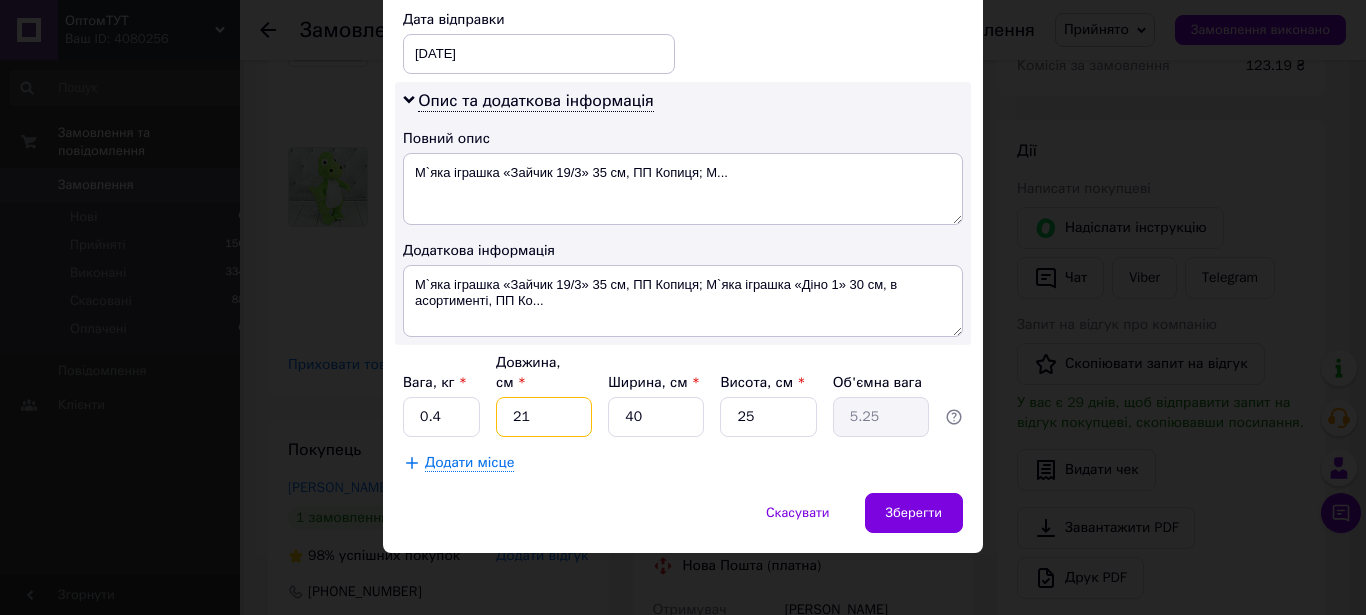 type on "21" 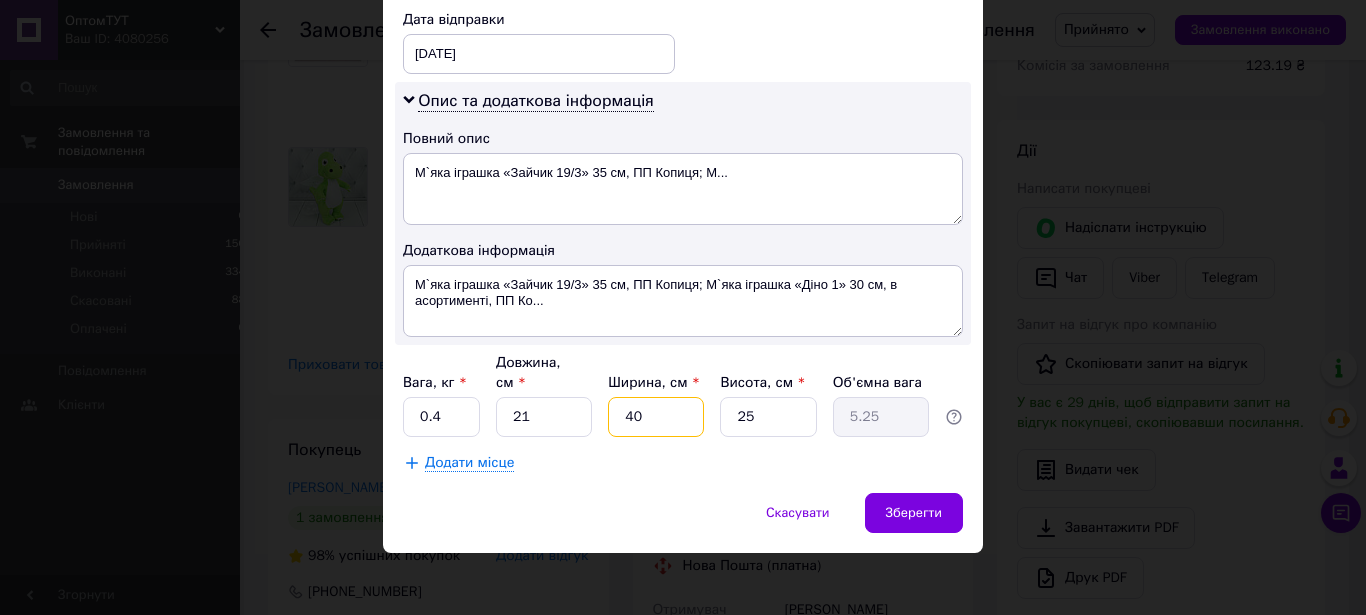 type on "1" 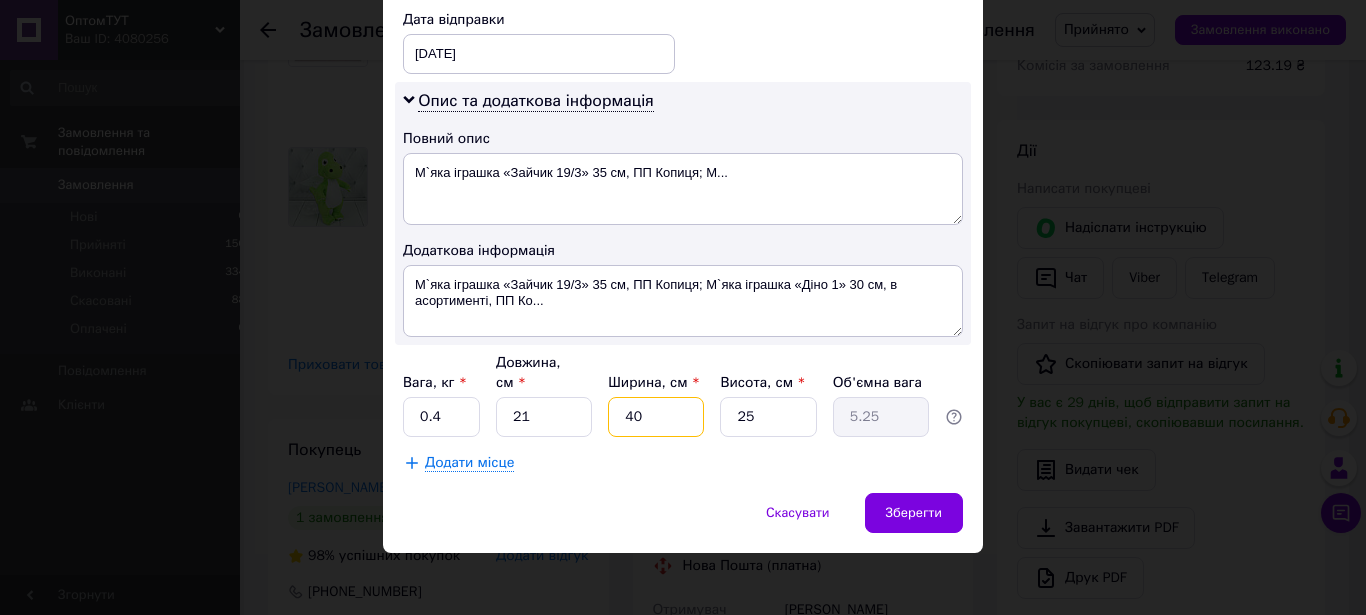 type on "0.13" 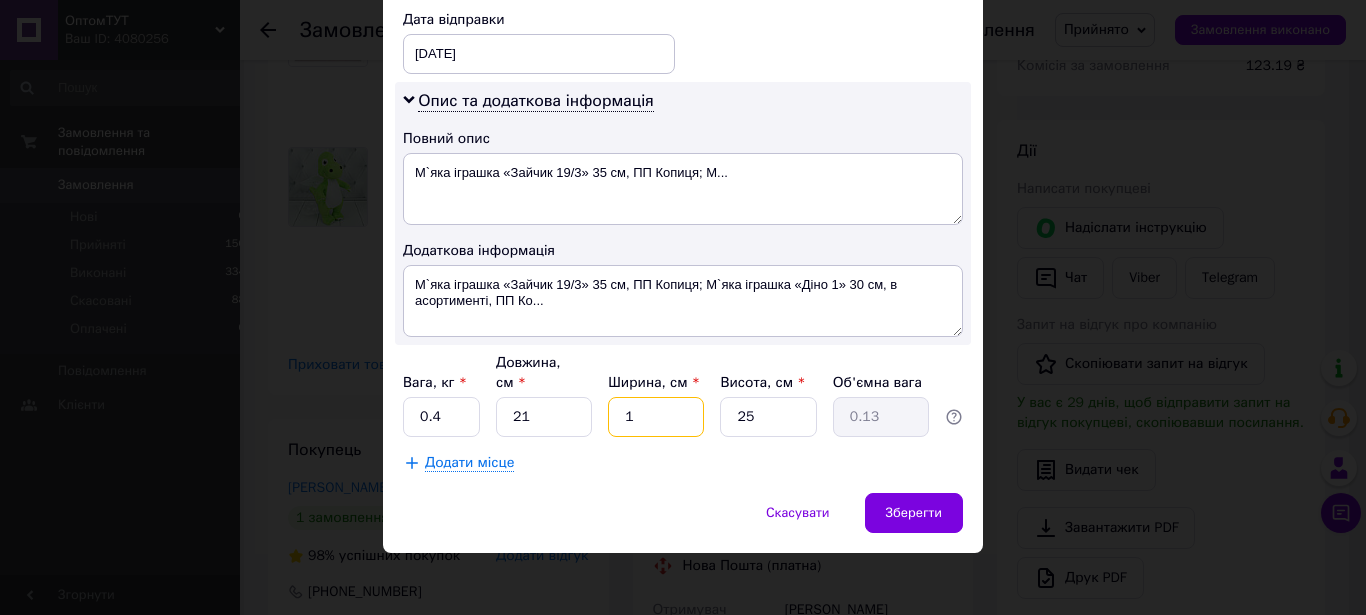 type on "16" 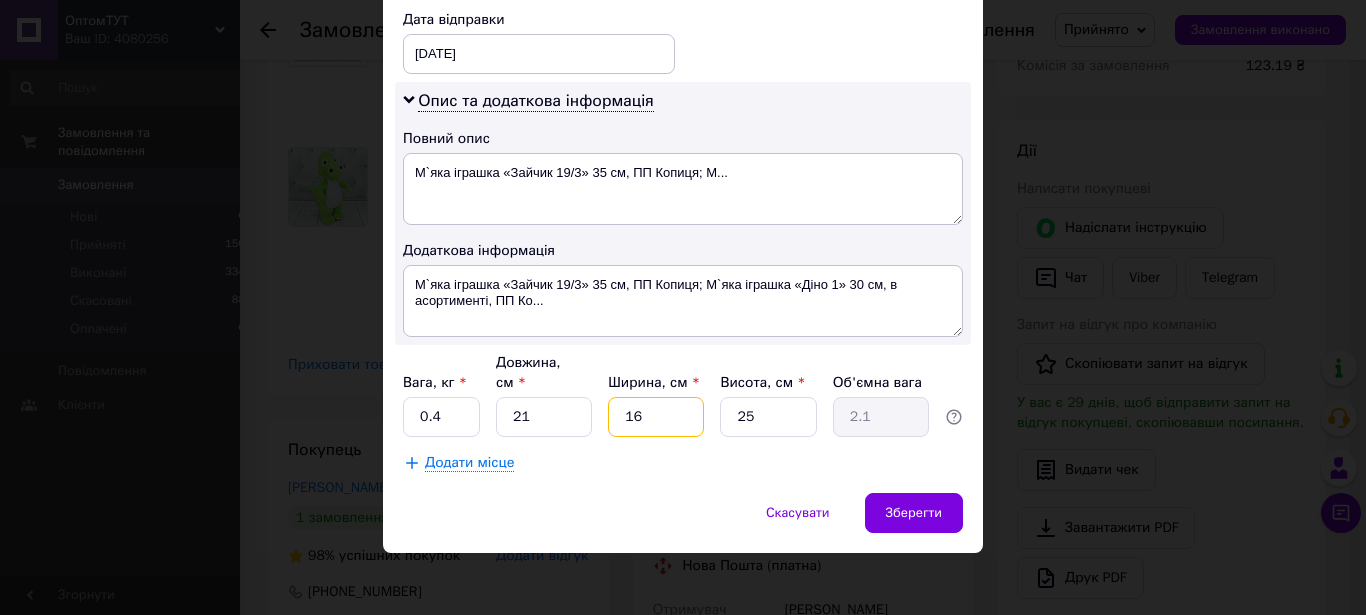 type on "16" 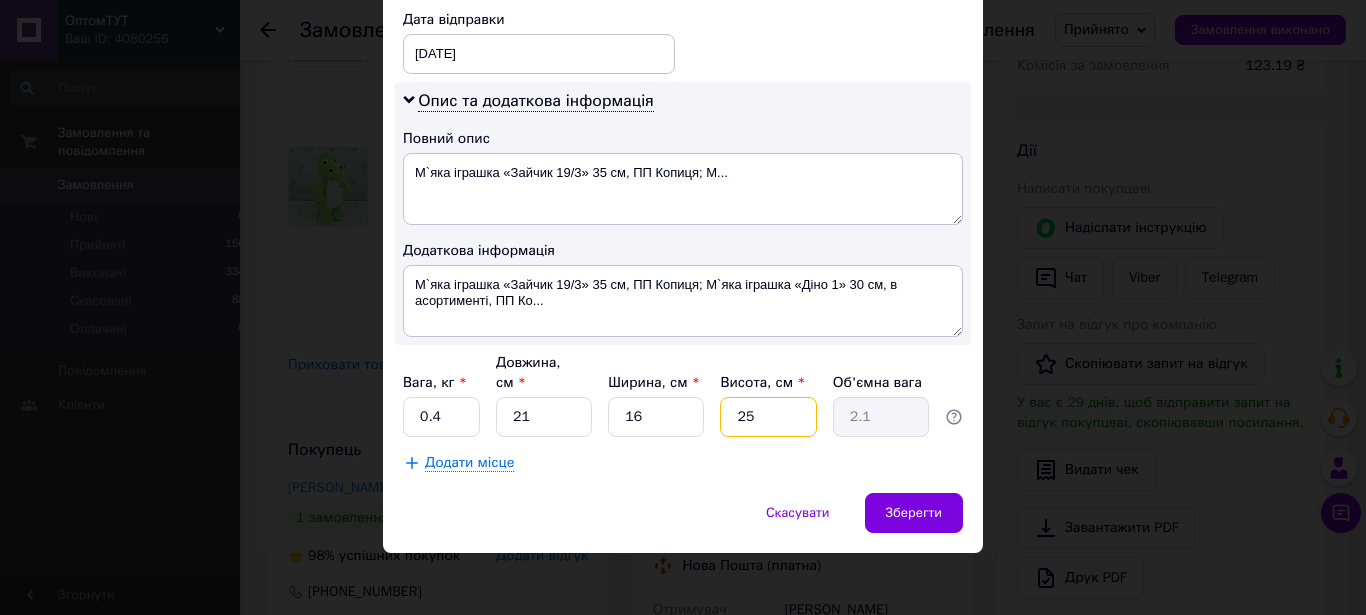type on "1" 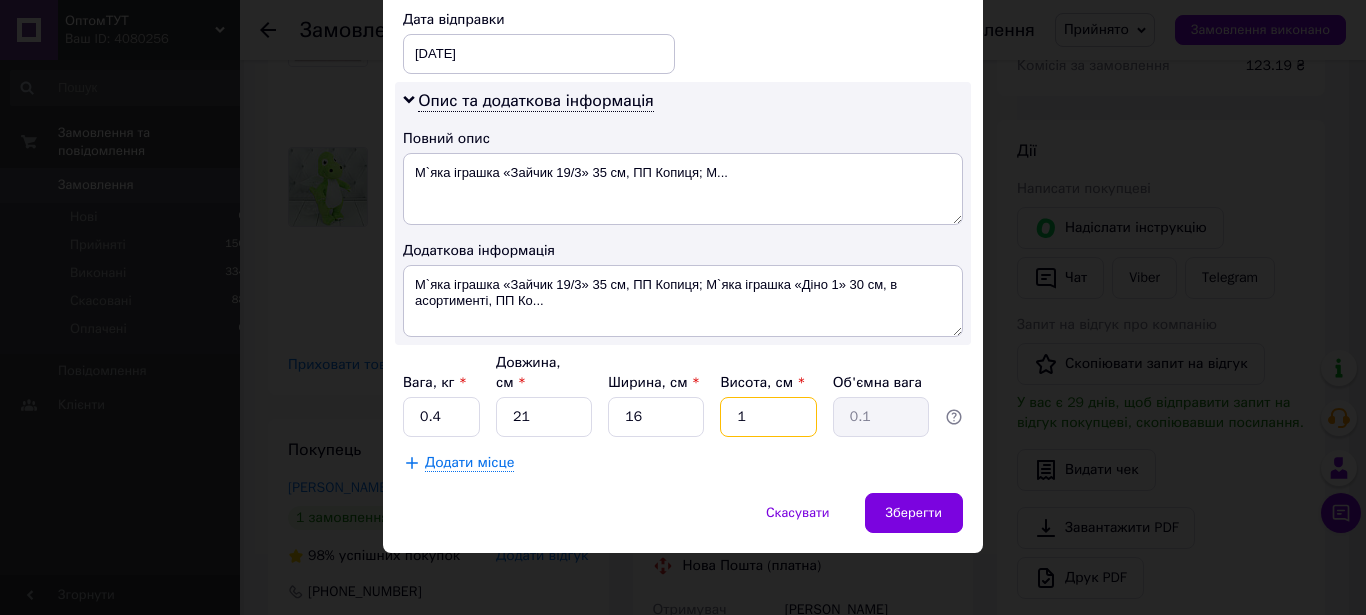 type on "13" 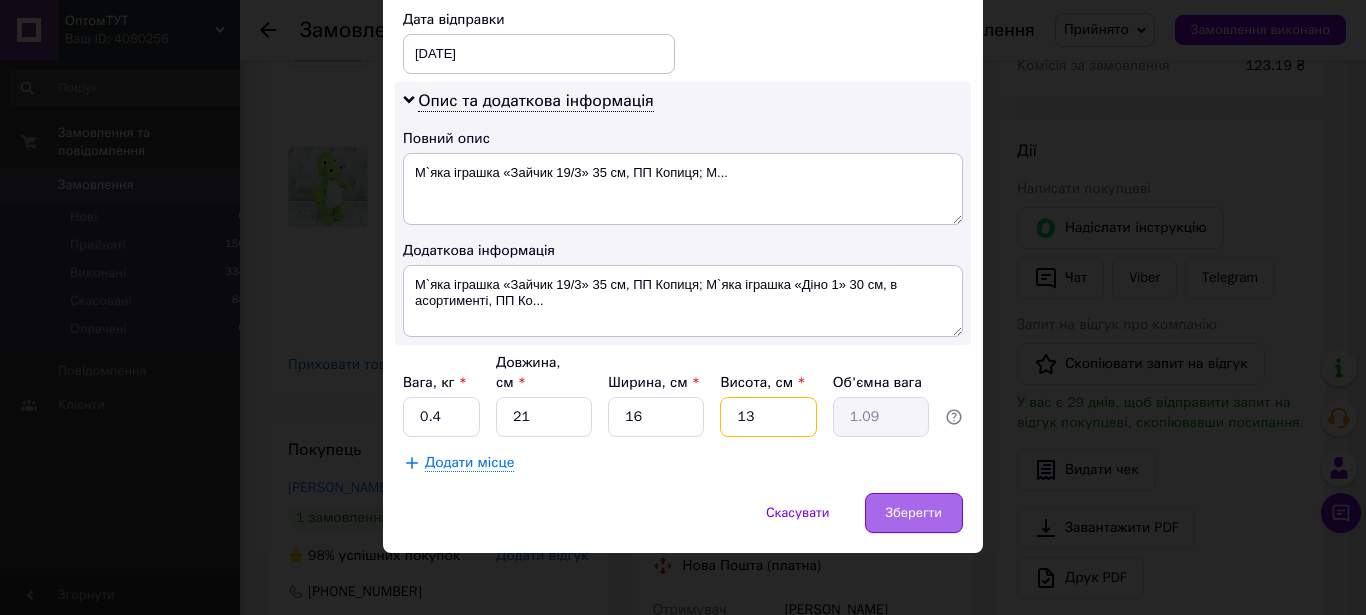 type on "13" 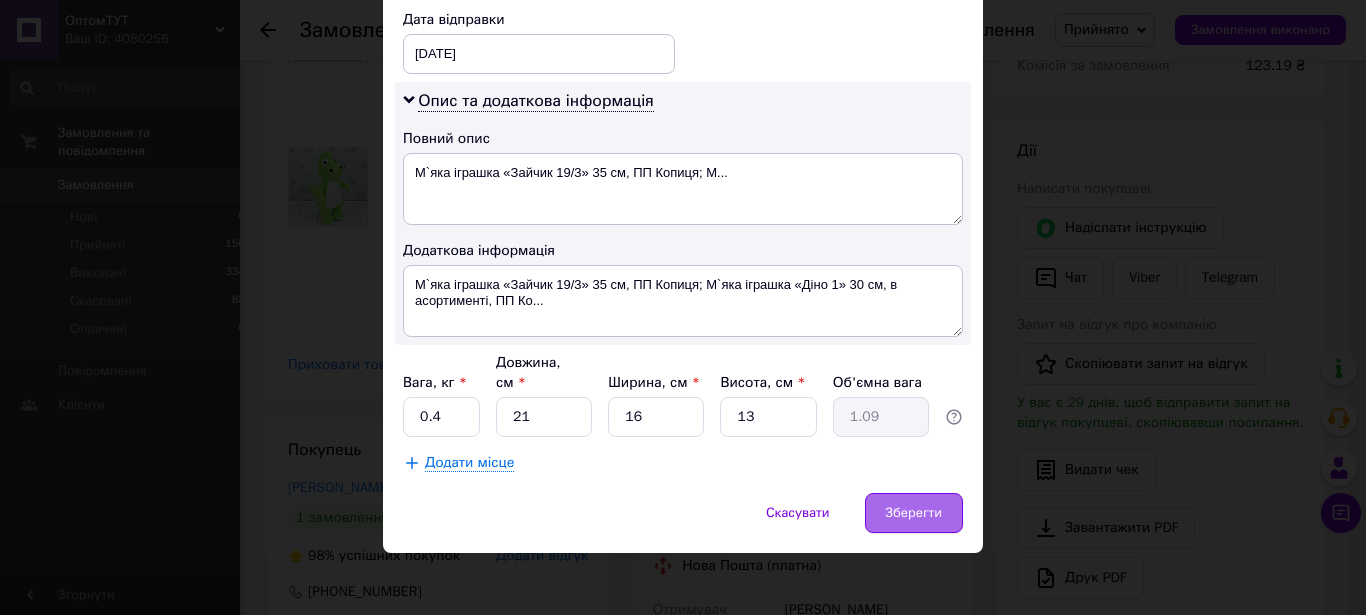 click on "Зберегти" at bounding box center [914, 513] 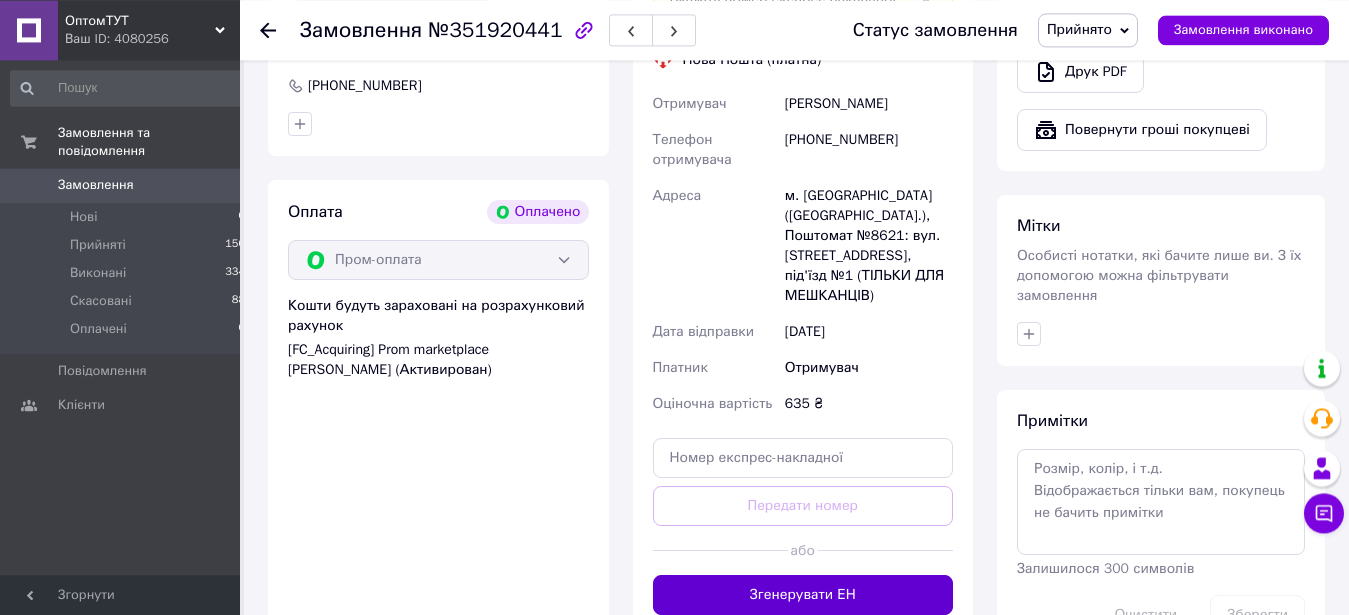 scroll, scrollTop: 918, scrollLeft: 0, axis: vertical 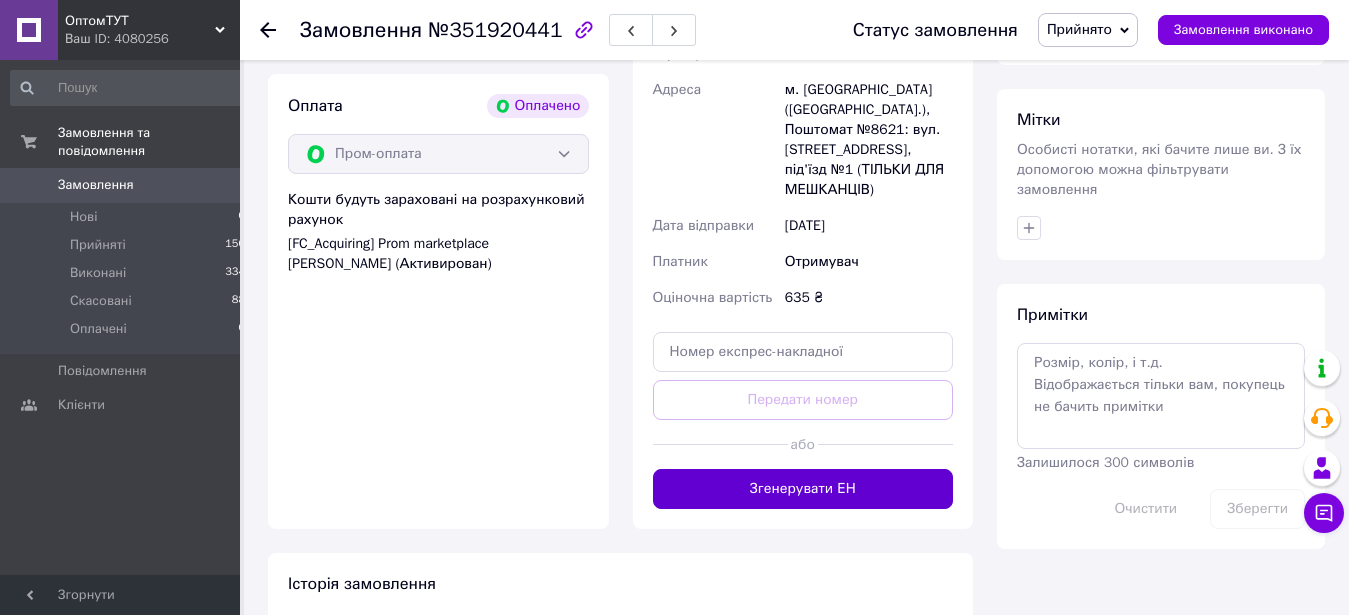 click on "Згенерувати ЕН" at bounding box center (803, 489) 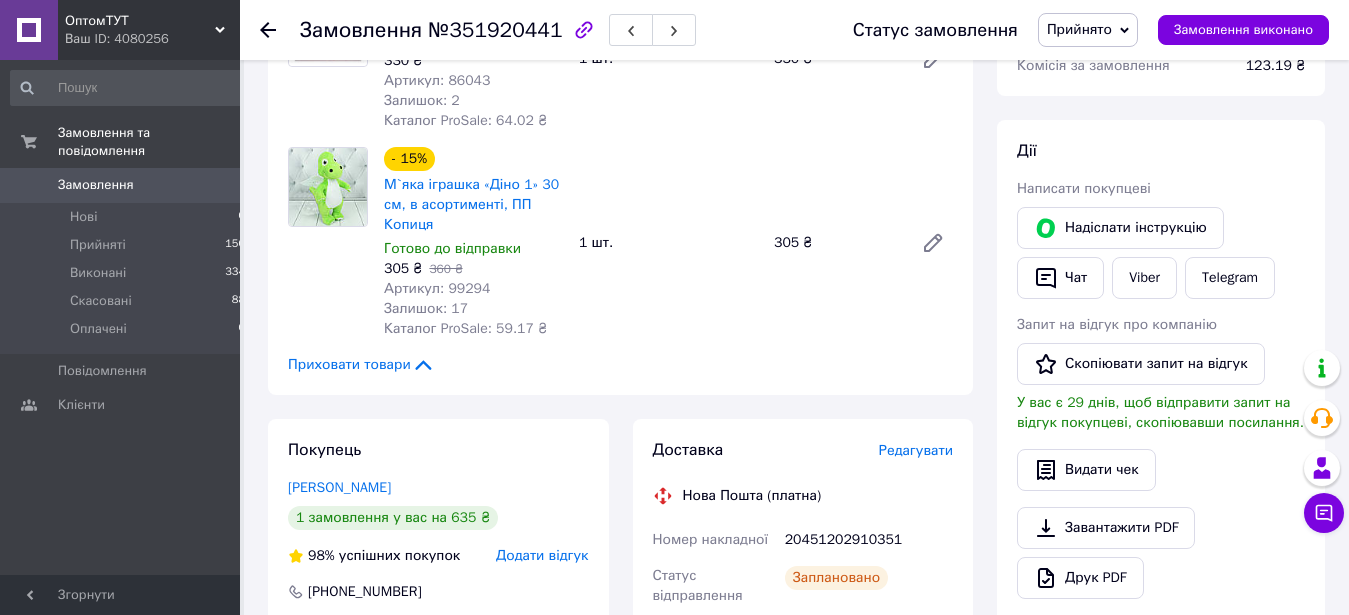 scroll, scrollTop: 0, scrollLeft: 0, axis: both 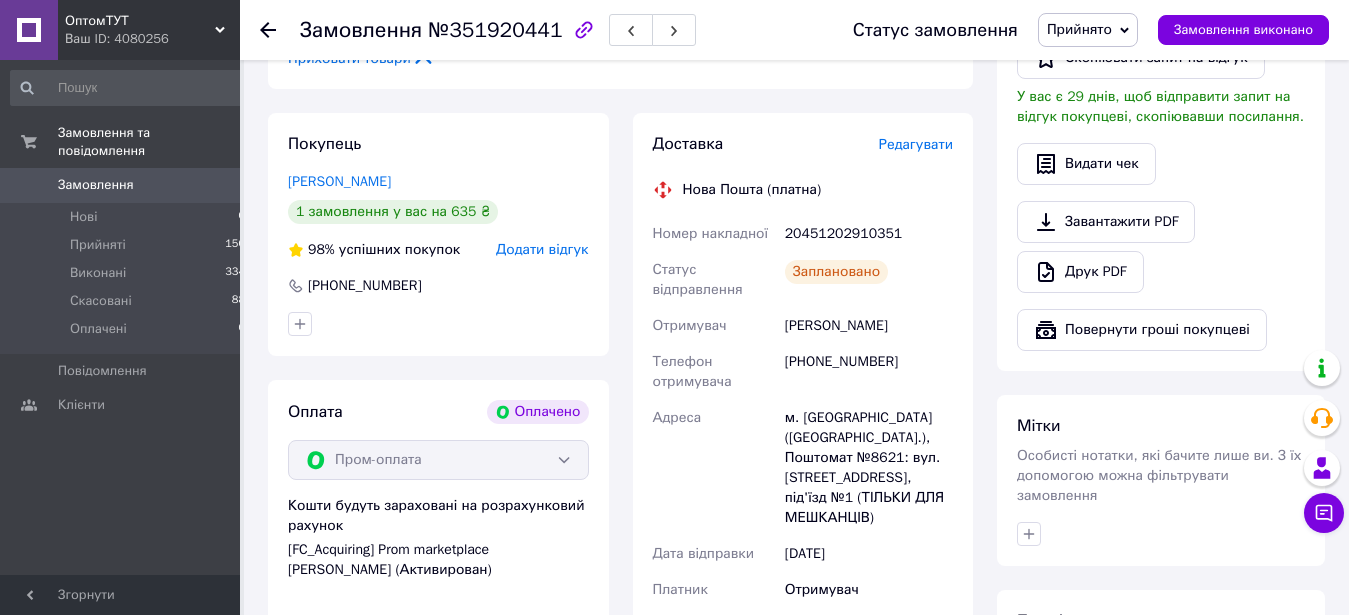 click on "Ваш ID: 4080256" at bounding box center (152, 39) 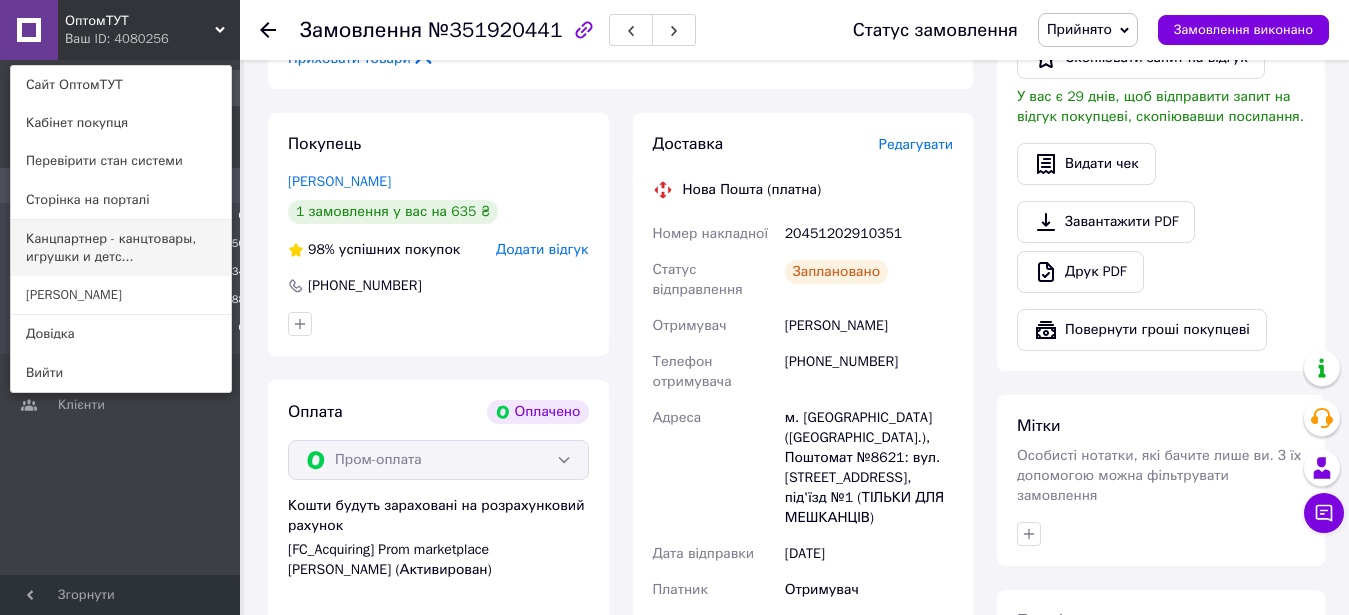 click on "Канцпартнер - канцтовары, игрушки и детс..." at bounding box center (121, 248) 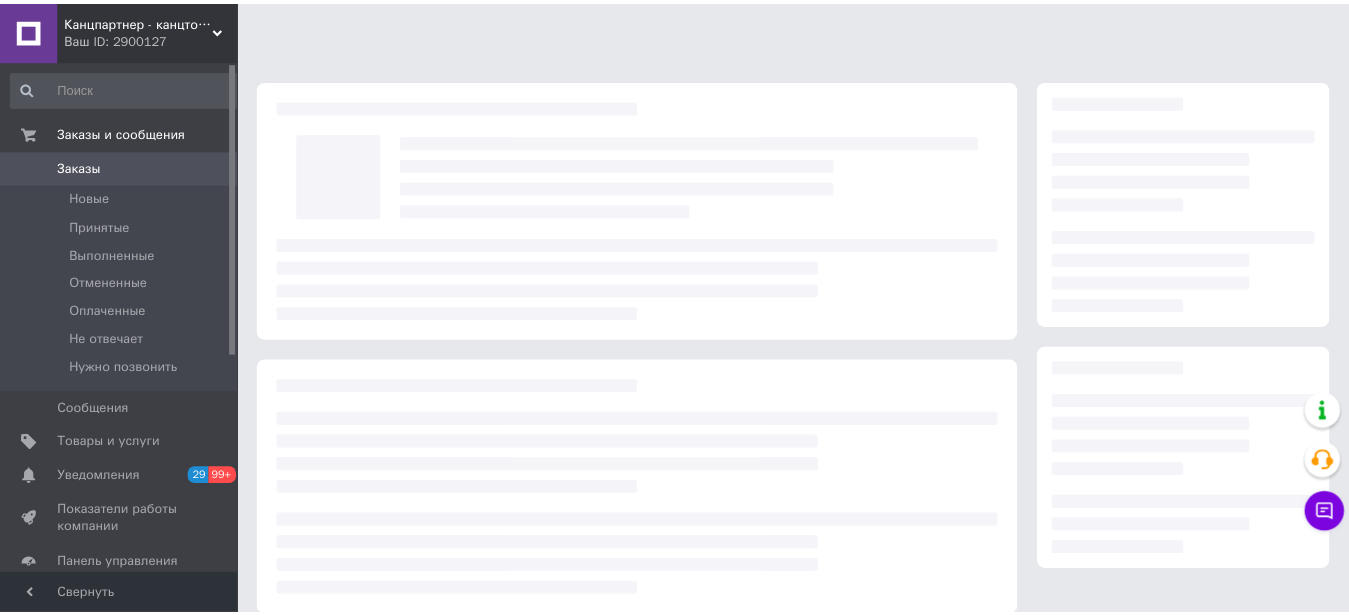 scroll, scrollTop: 0, scrollLeft: 0, axis: both 